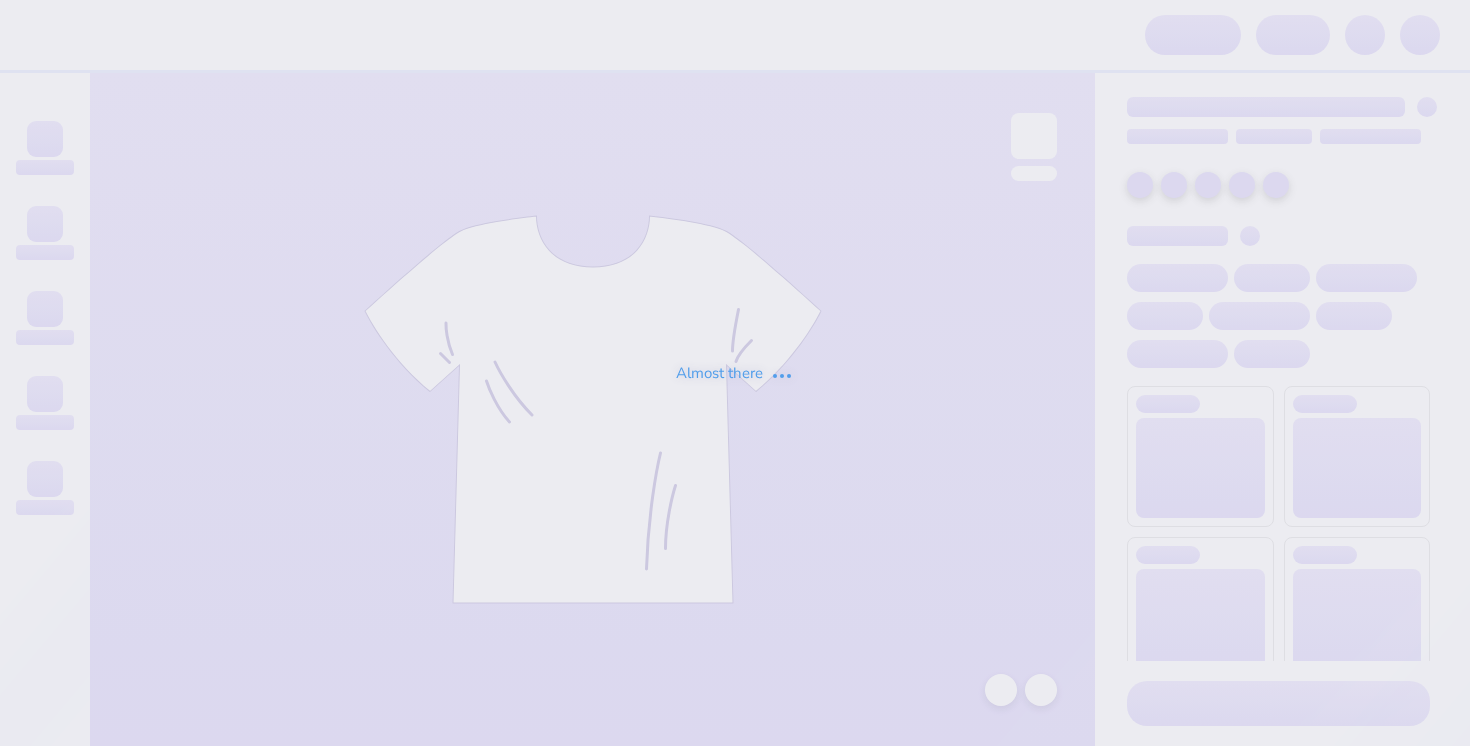 scroll, scrollTop: 0, scrollLeft: 0, axis: both 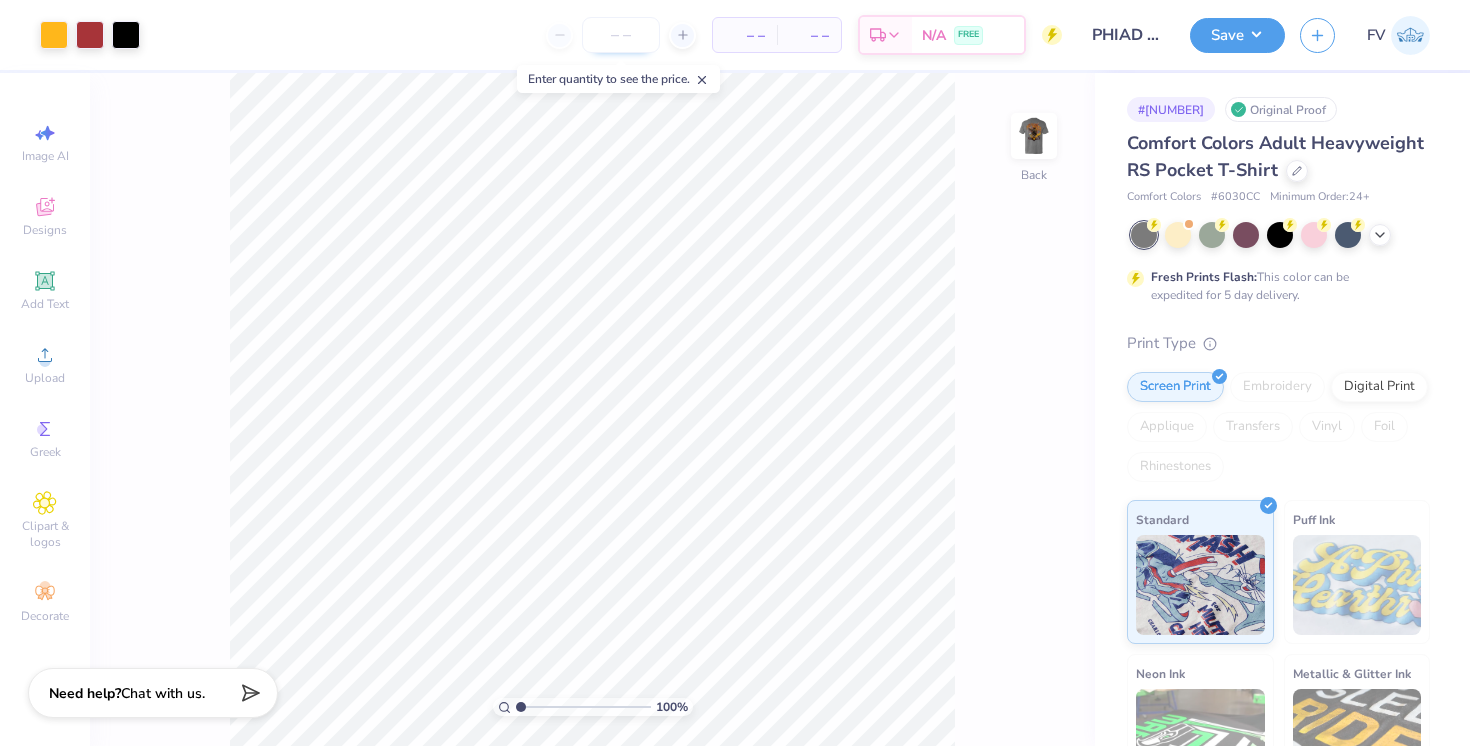 click at bounding box center (621, 35) 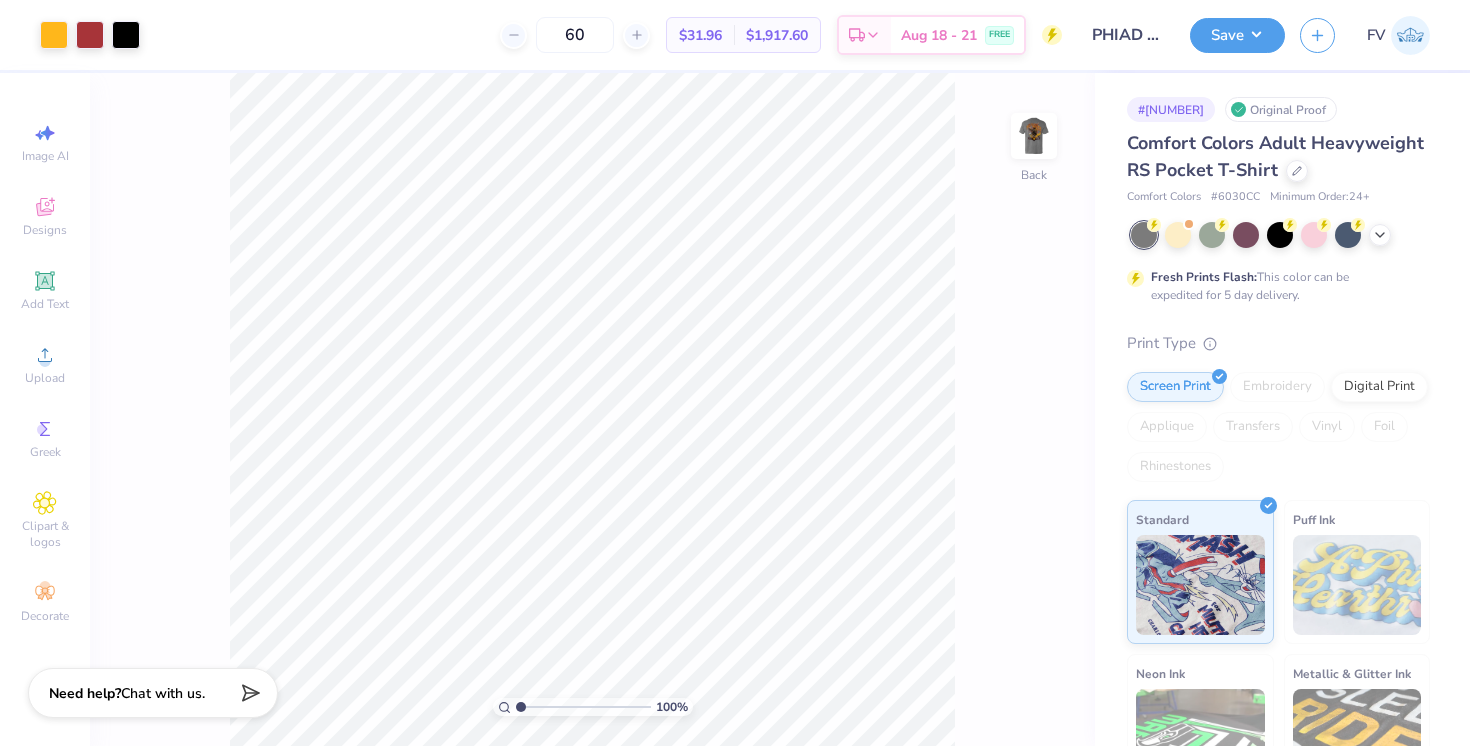 click on "60 $31.96 Per Item $1,917.60 Total Est. Delivery Aug 18 - 21 FREE" at bounding box center [608, 35] 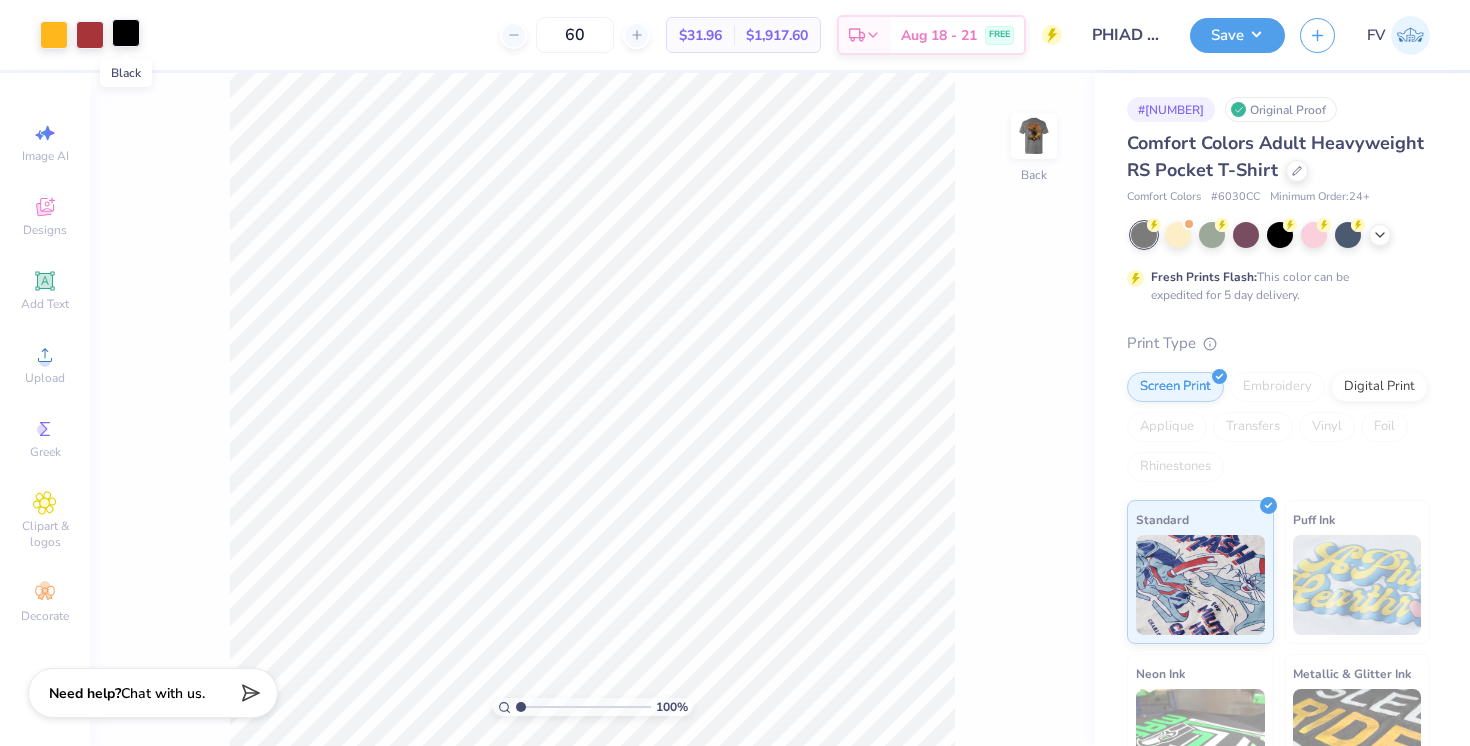 click at bounding box center (126, 33) 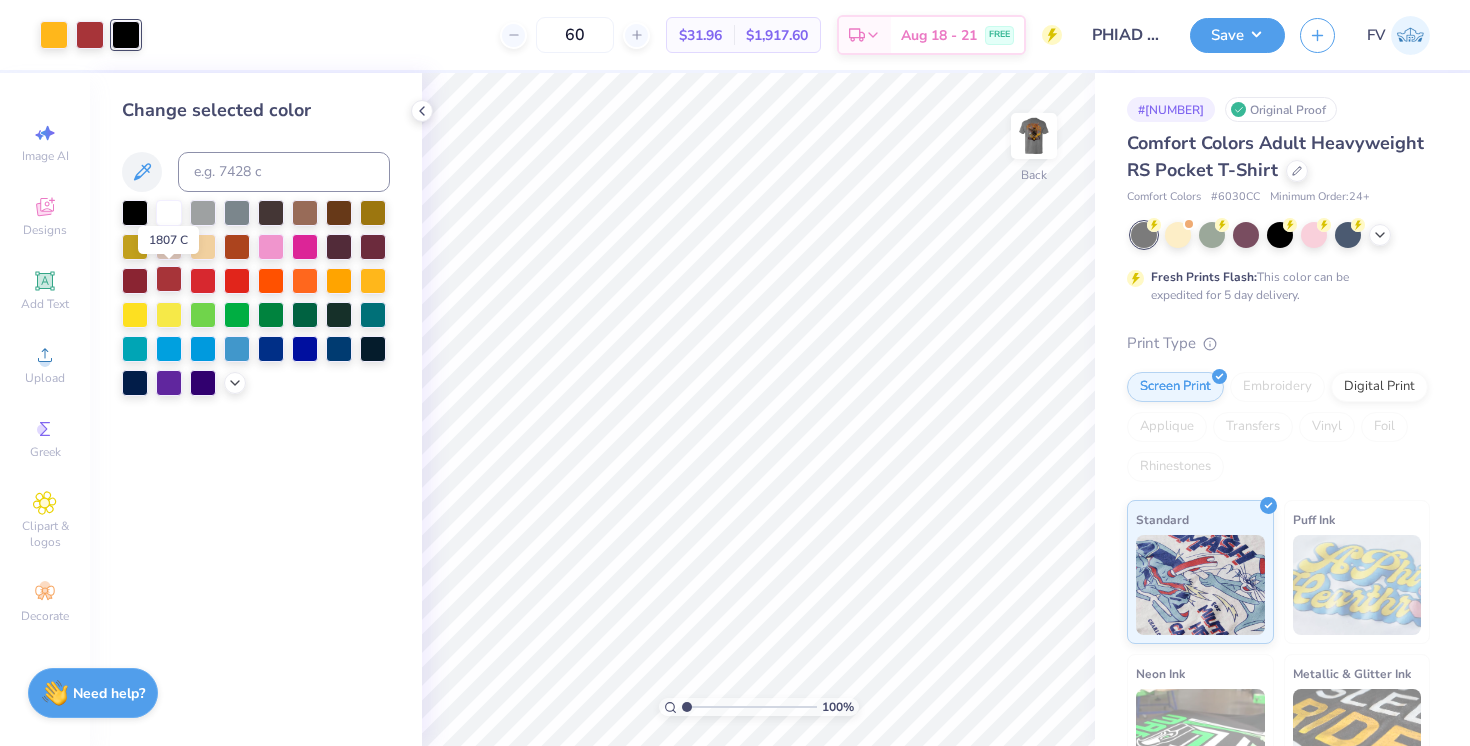 click at bounding box center (169, 279) 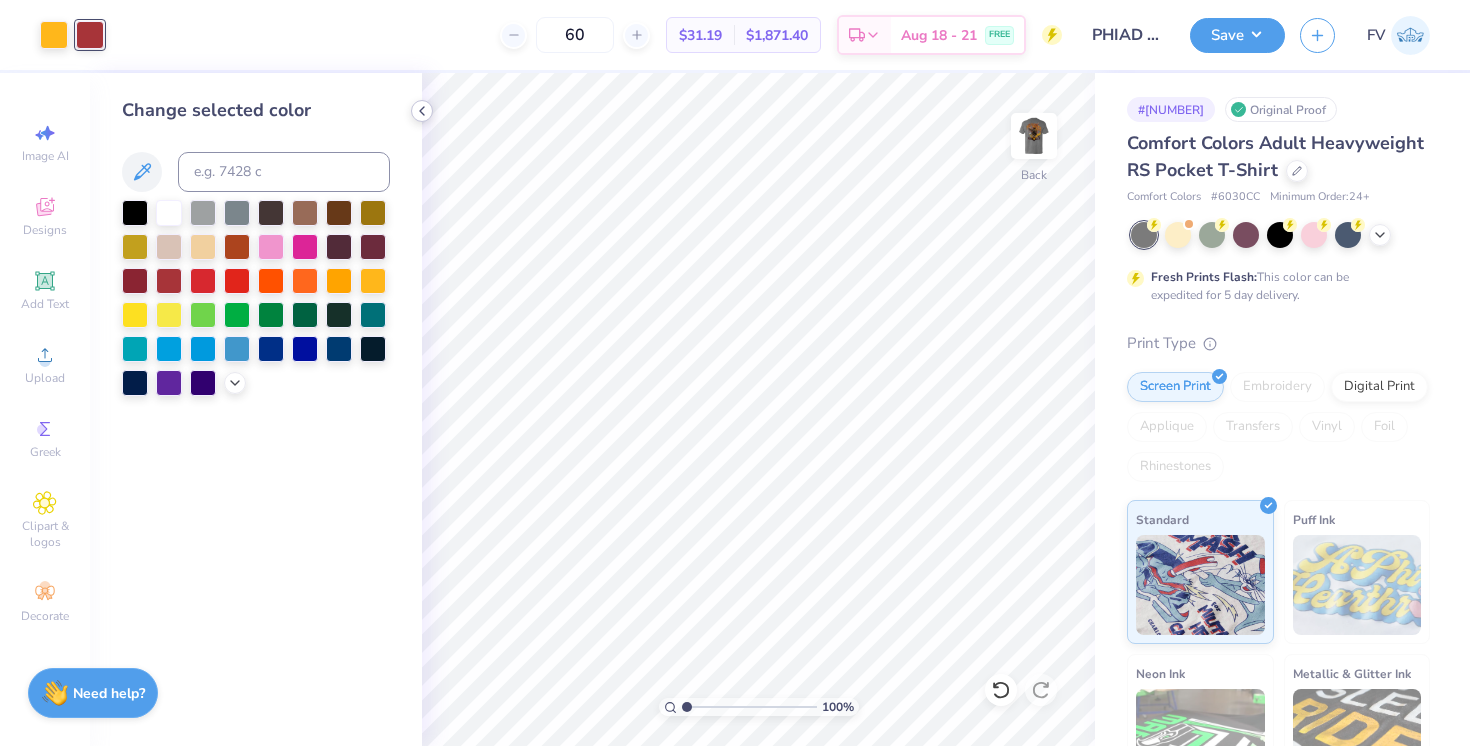 click 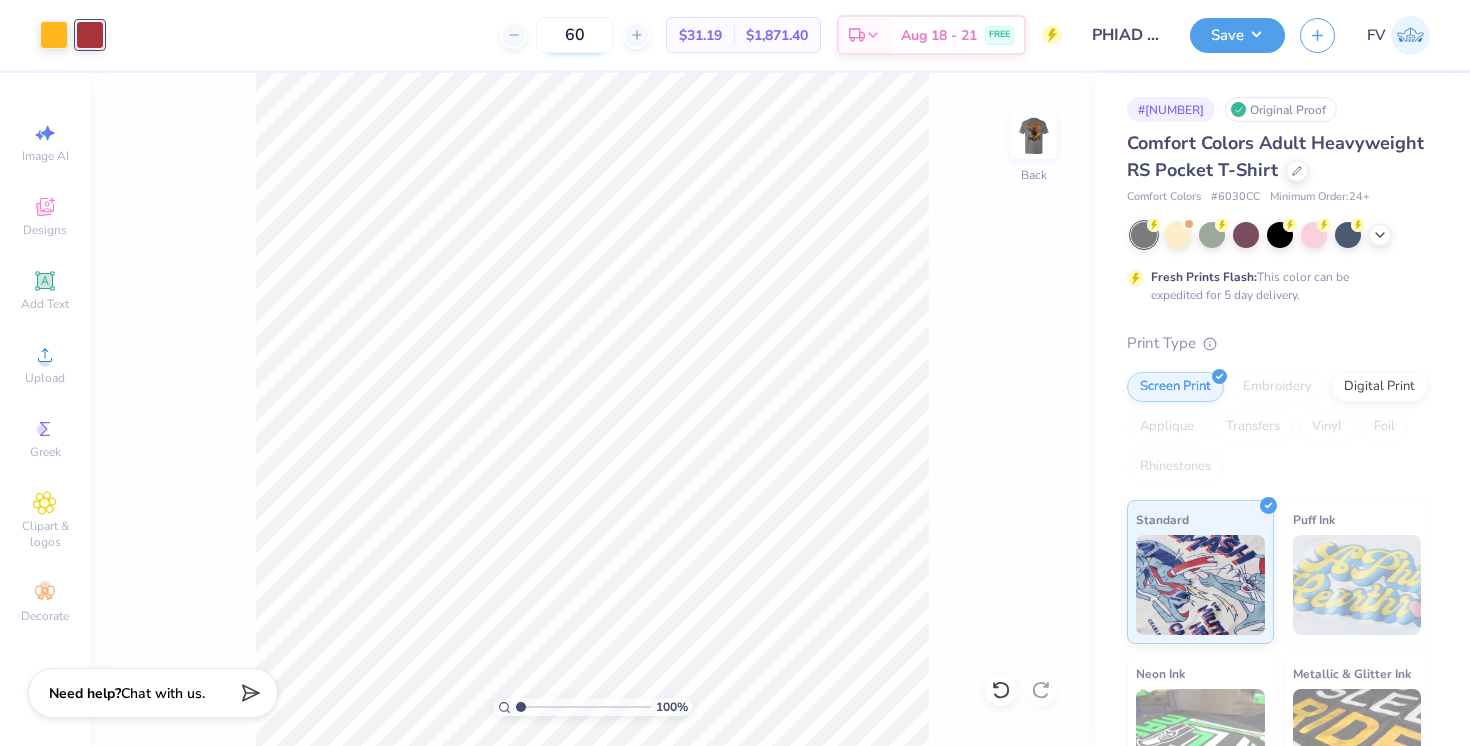 click on "60" at bounding box center [575, 35] 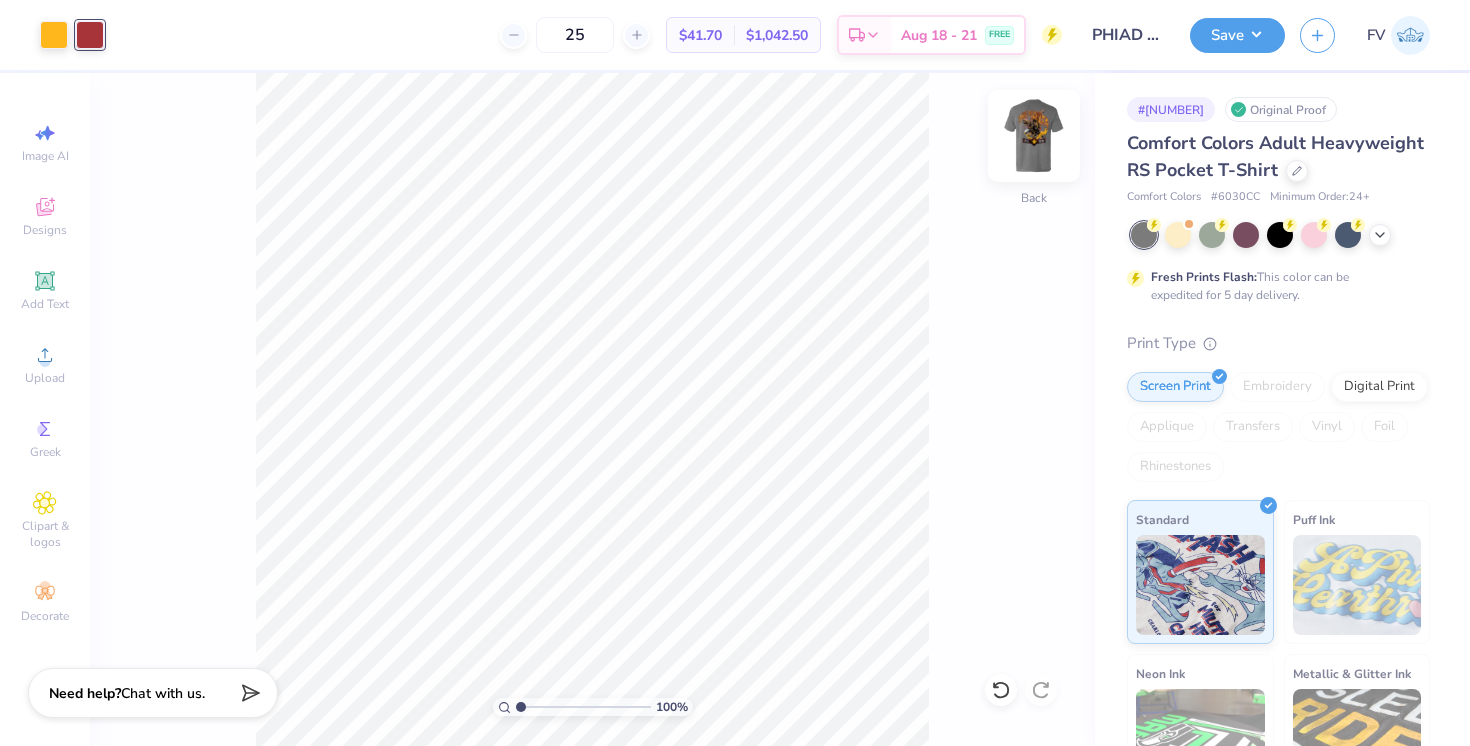 type on "25" 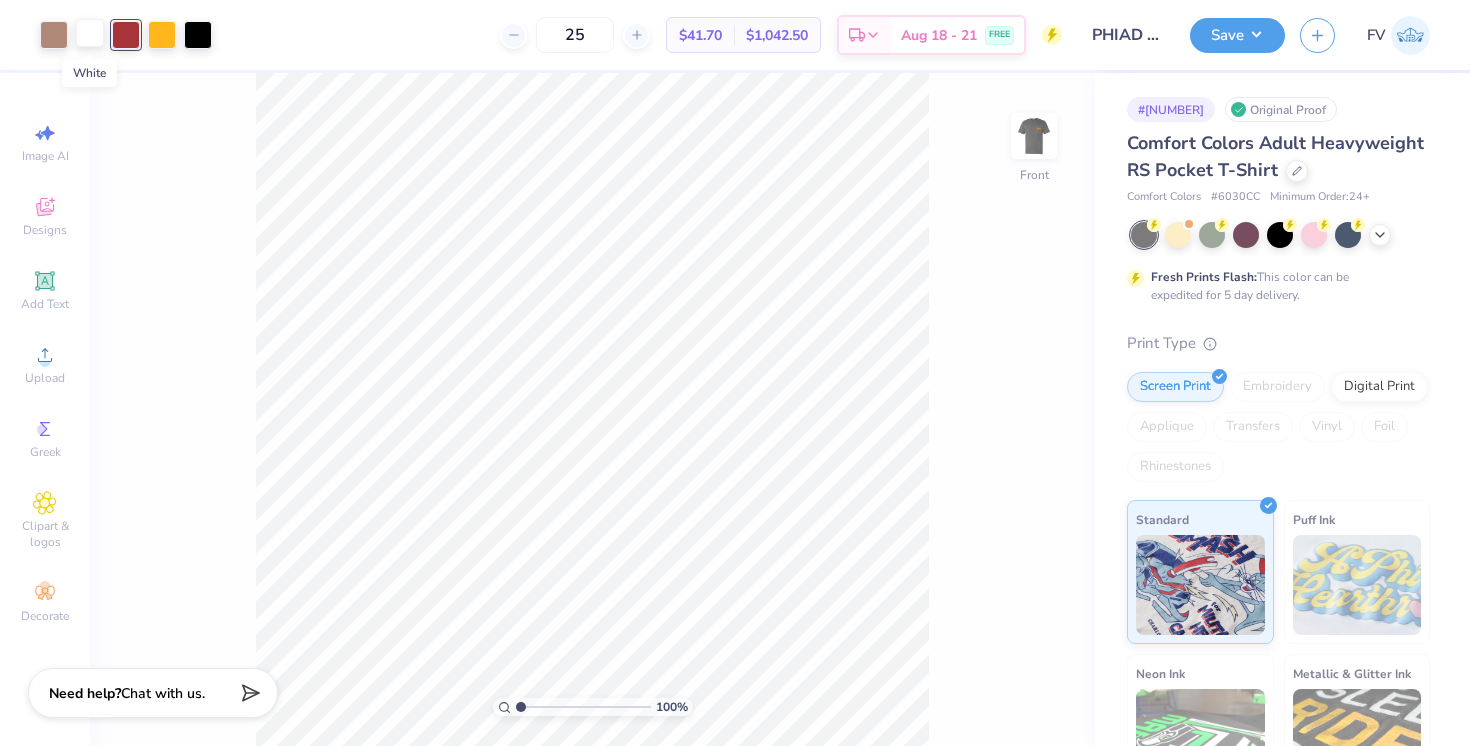 click at bounding box center (90, 33) 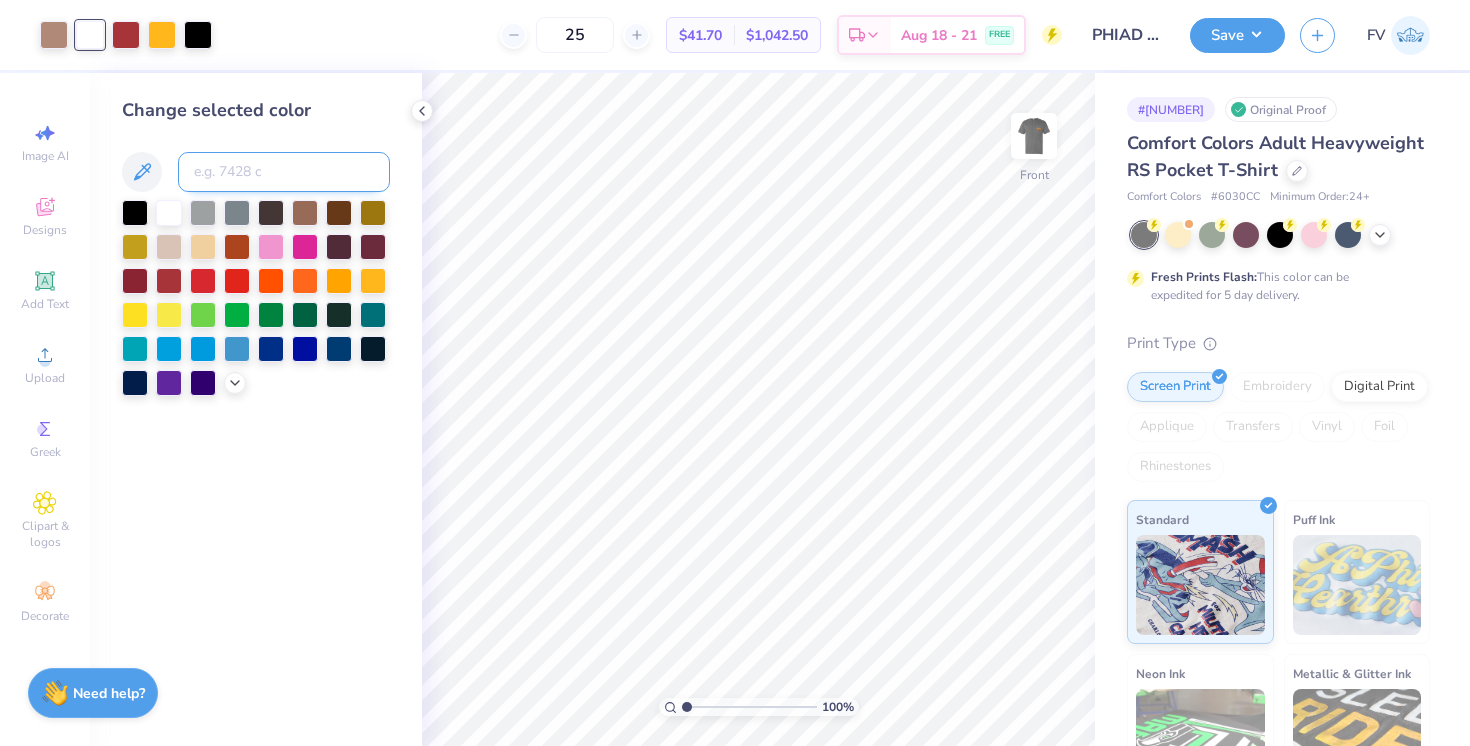 click at bounding box center [284, 172] 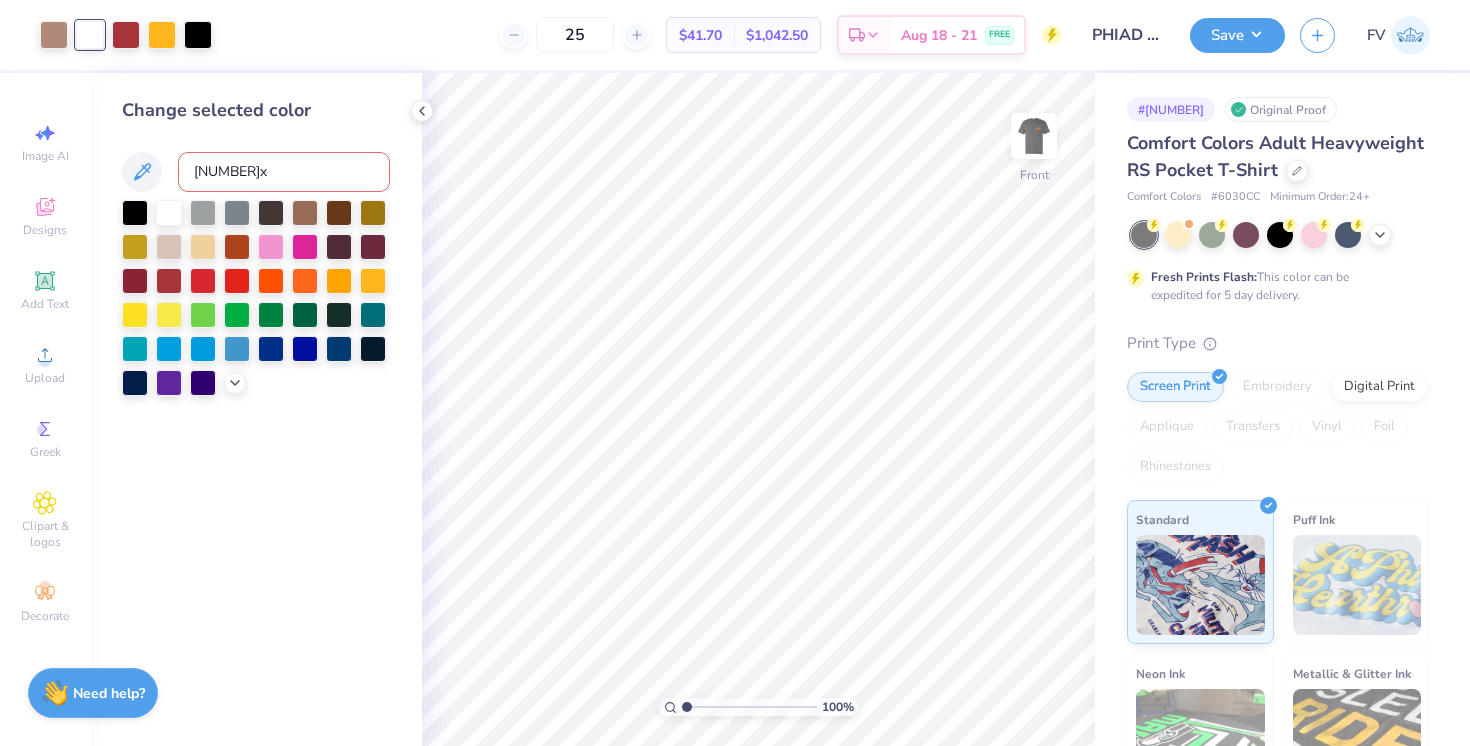 type on "4725" 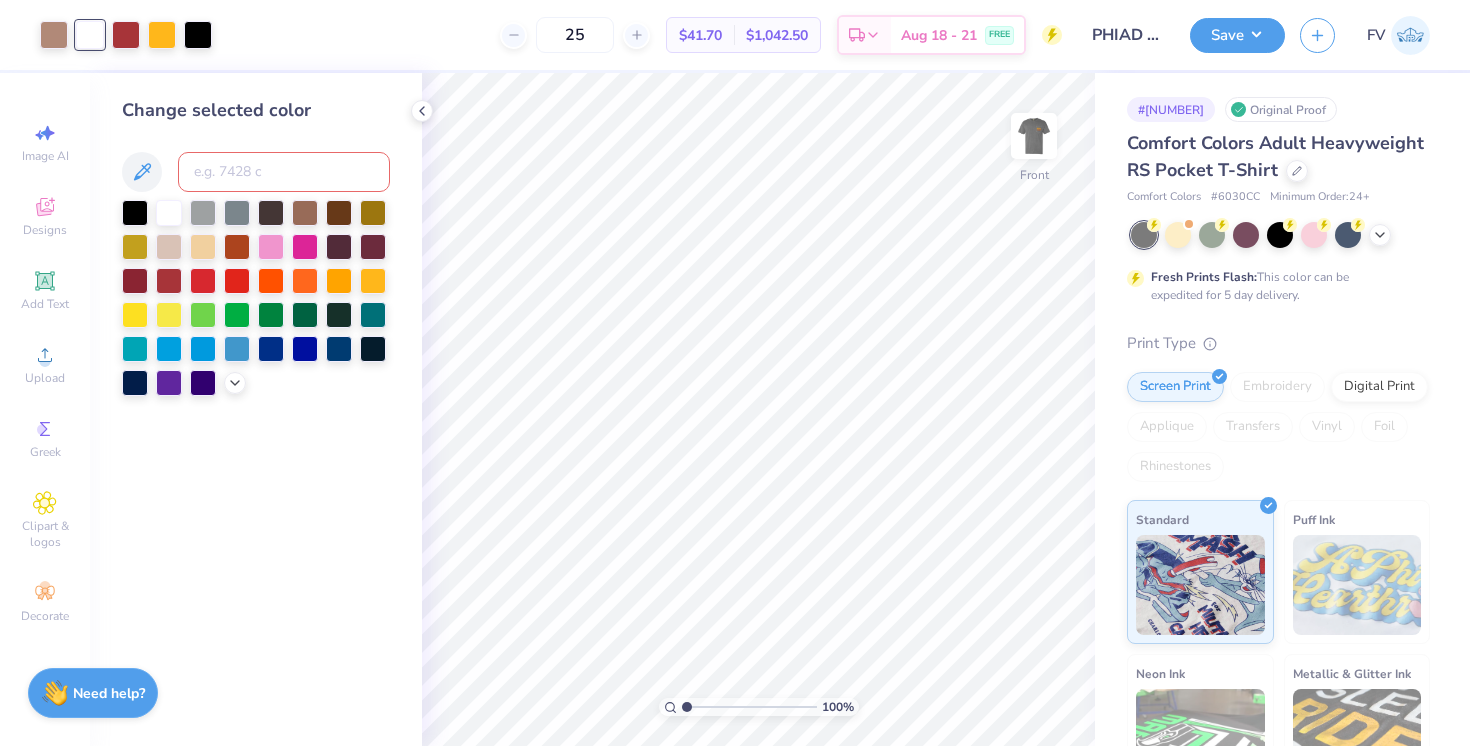click at bounding box center [284, 172] 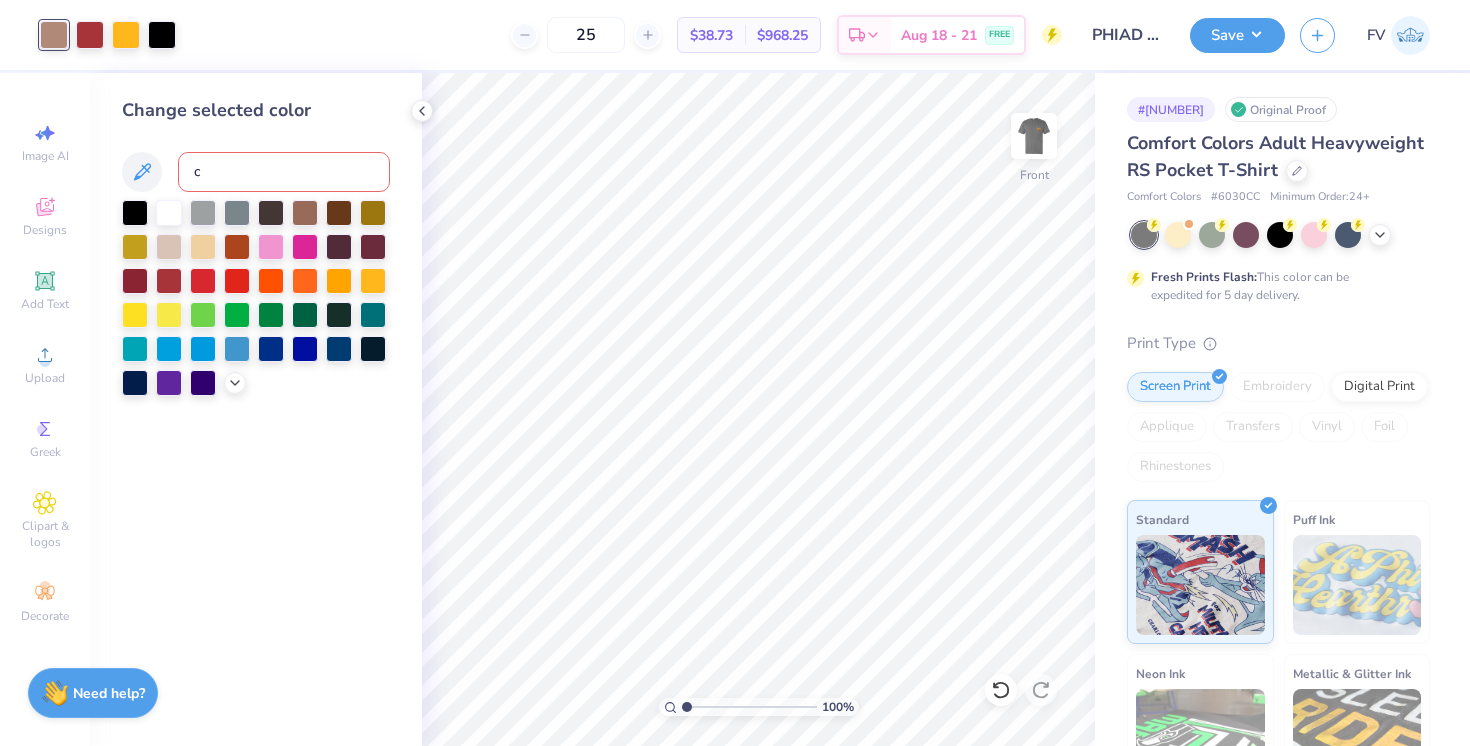 type 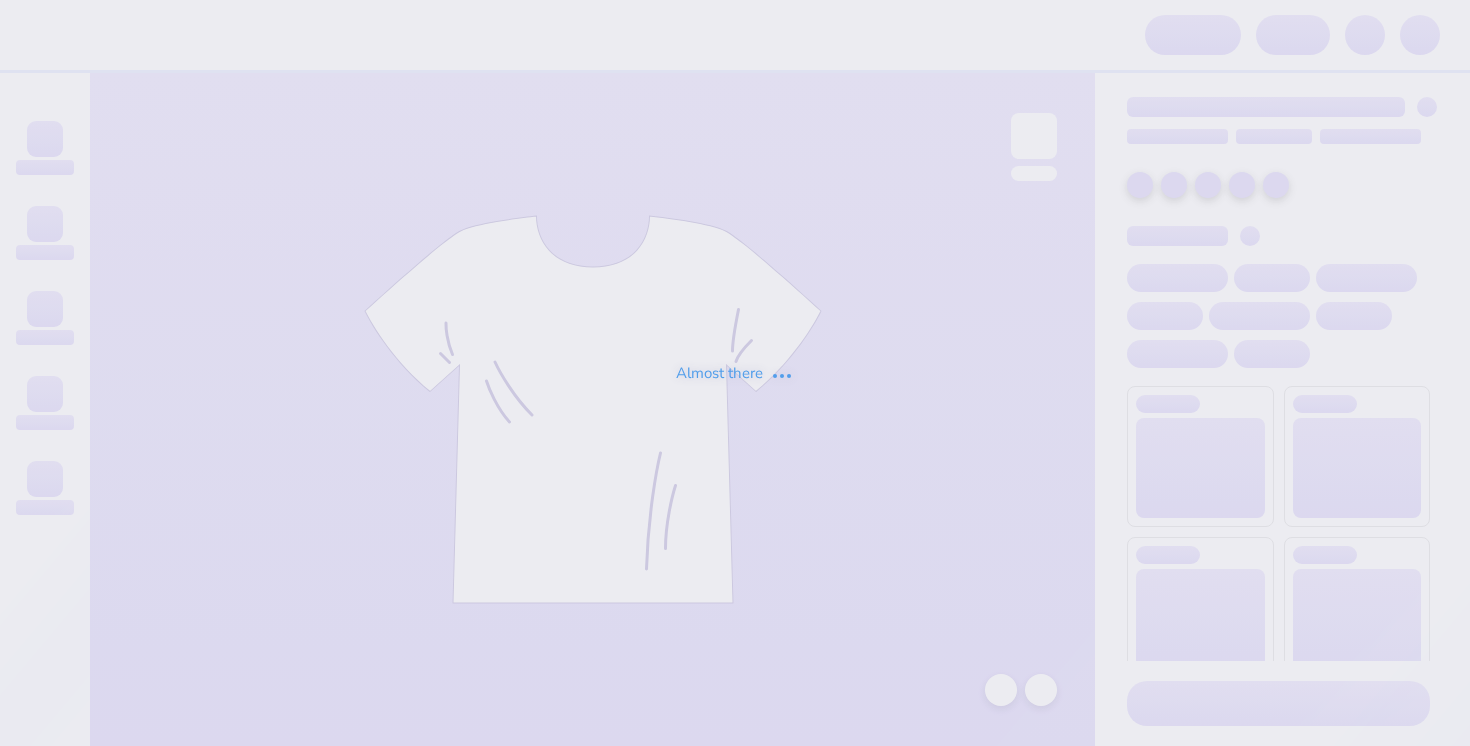 scroll, scrollTop: 0, scrollLeft: 0, axis: both 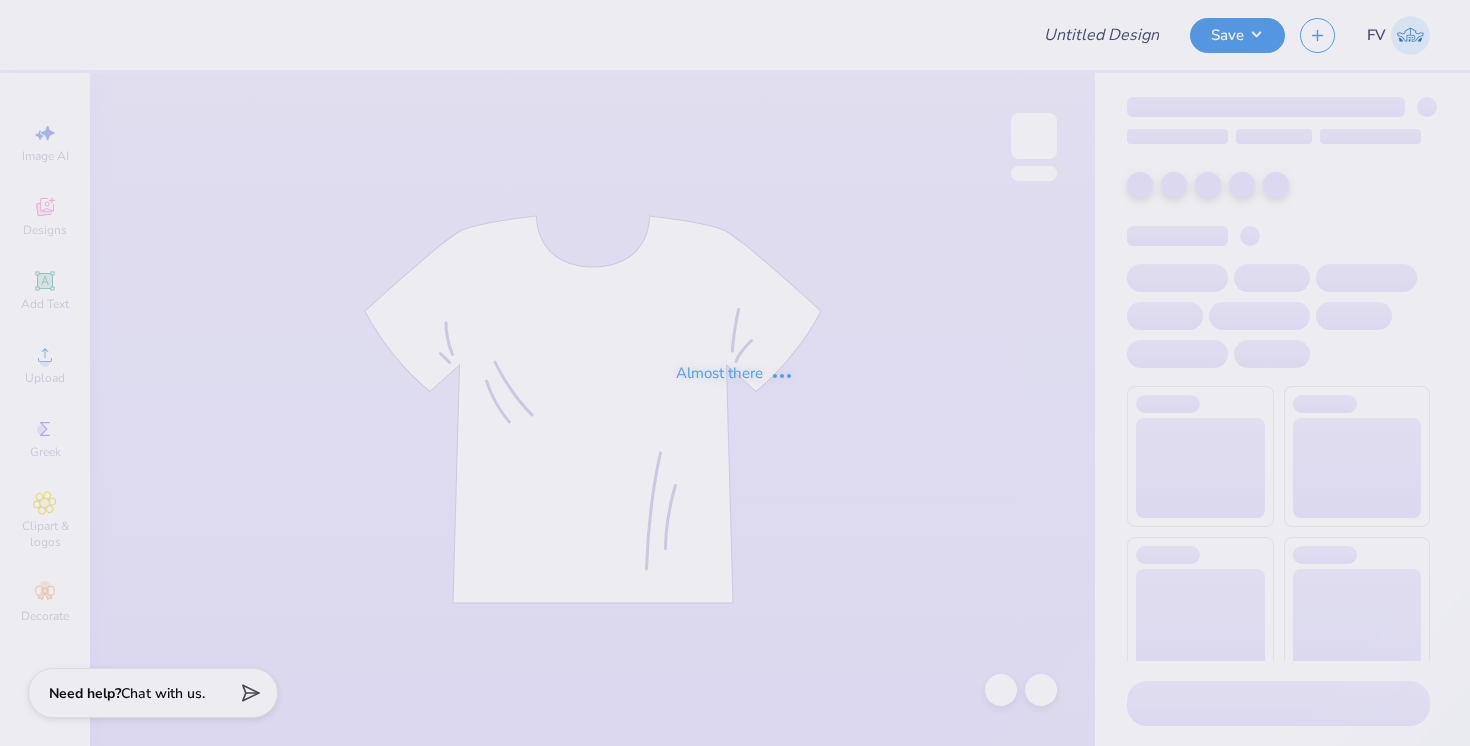 type on "PhiAD Fall Rush Shirt #2" 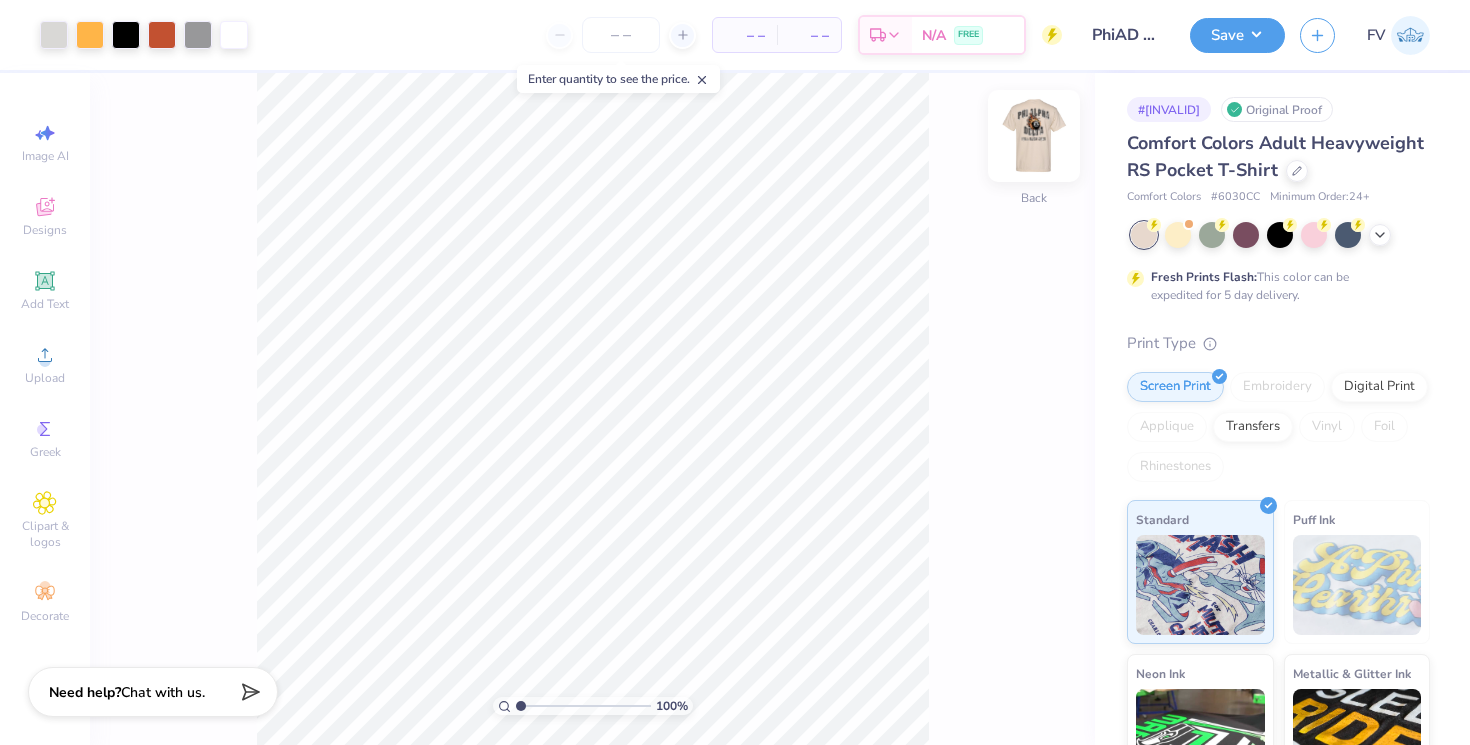 click at bounding box center (1034, 136) 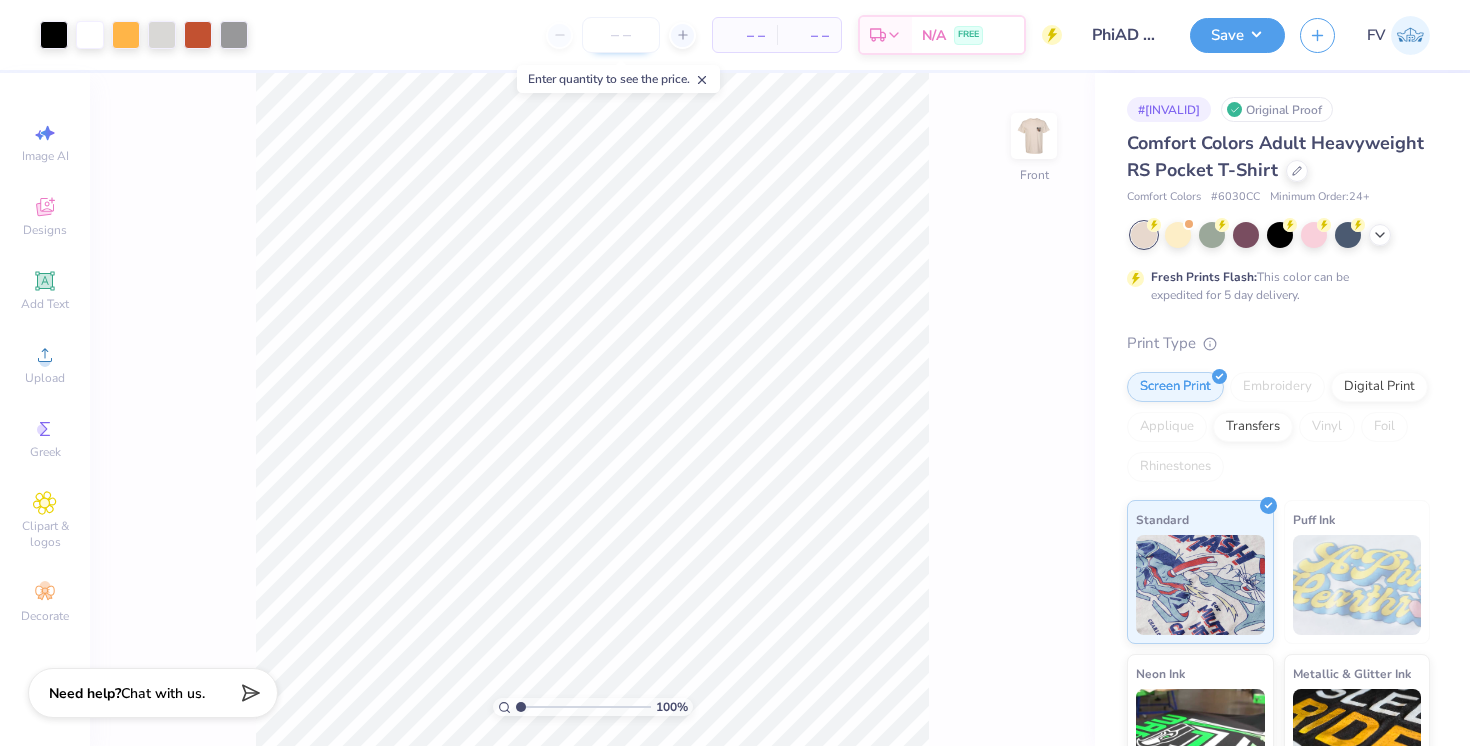 click at bounding box center [621, 35] 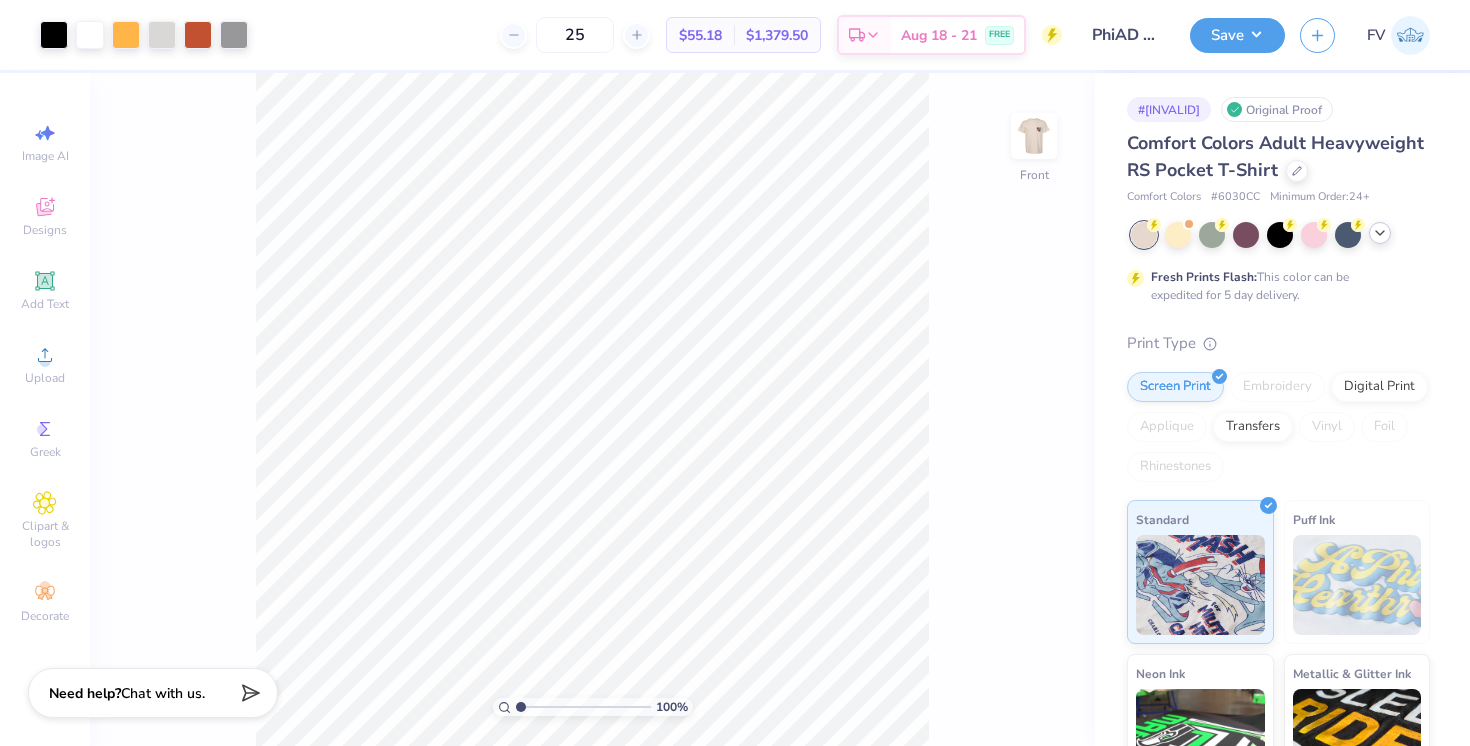 click 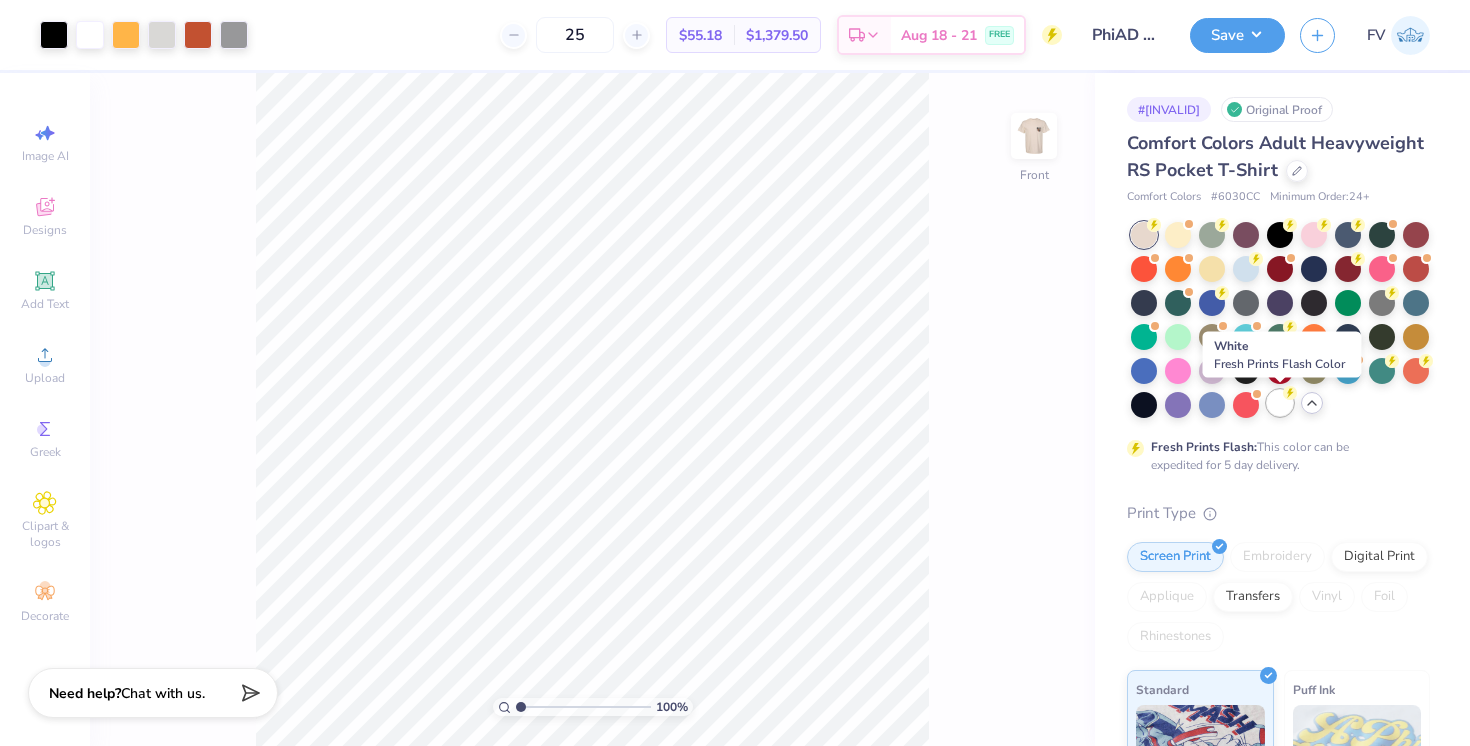 click at bounding box center [1280, 403] 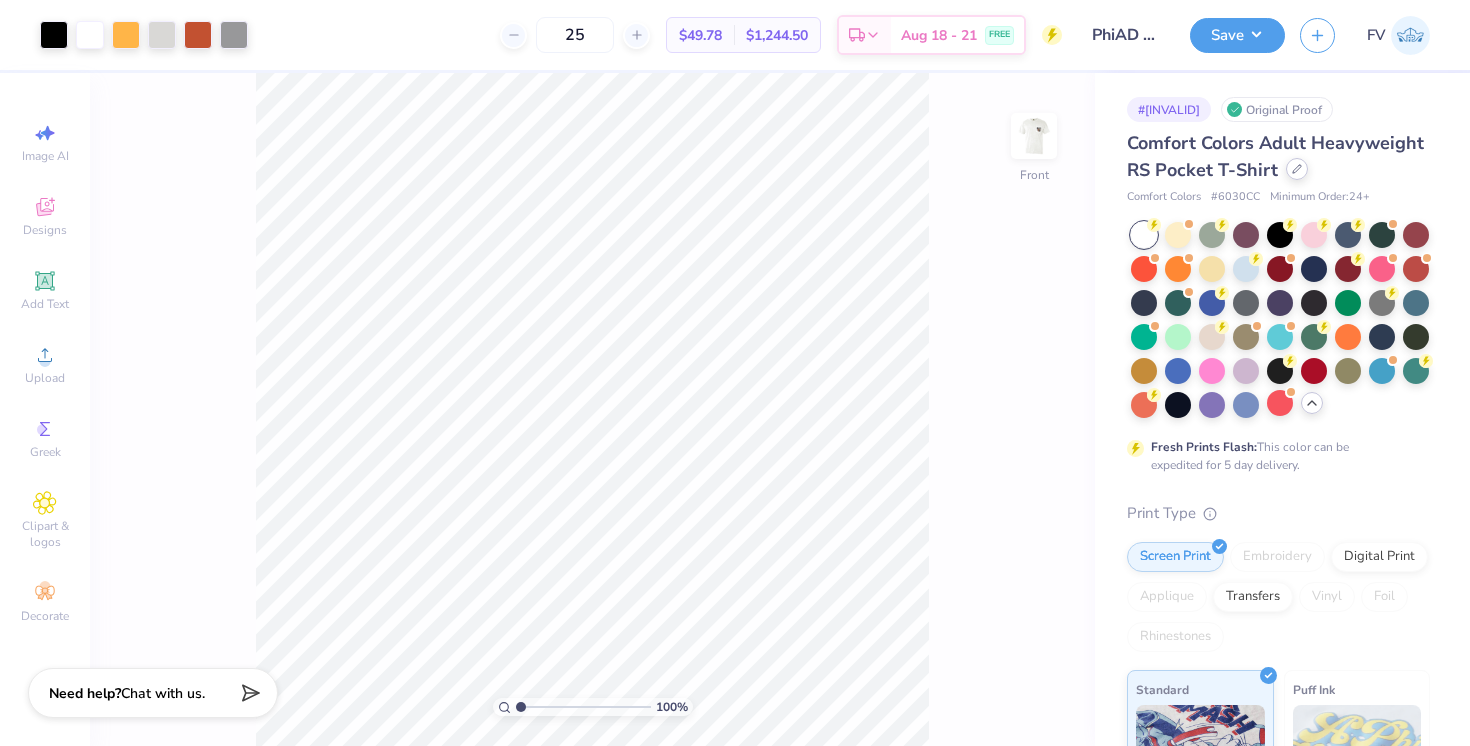 click 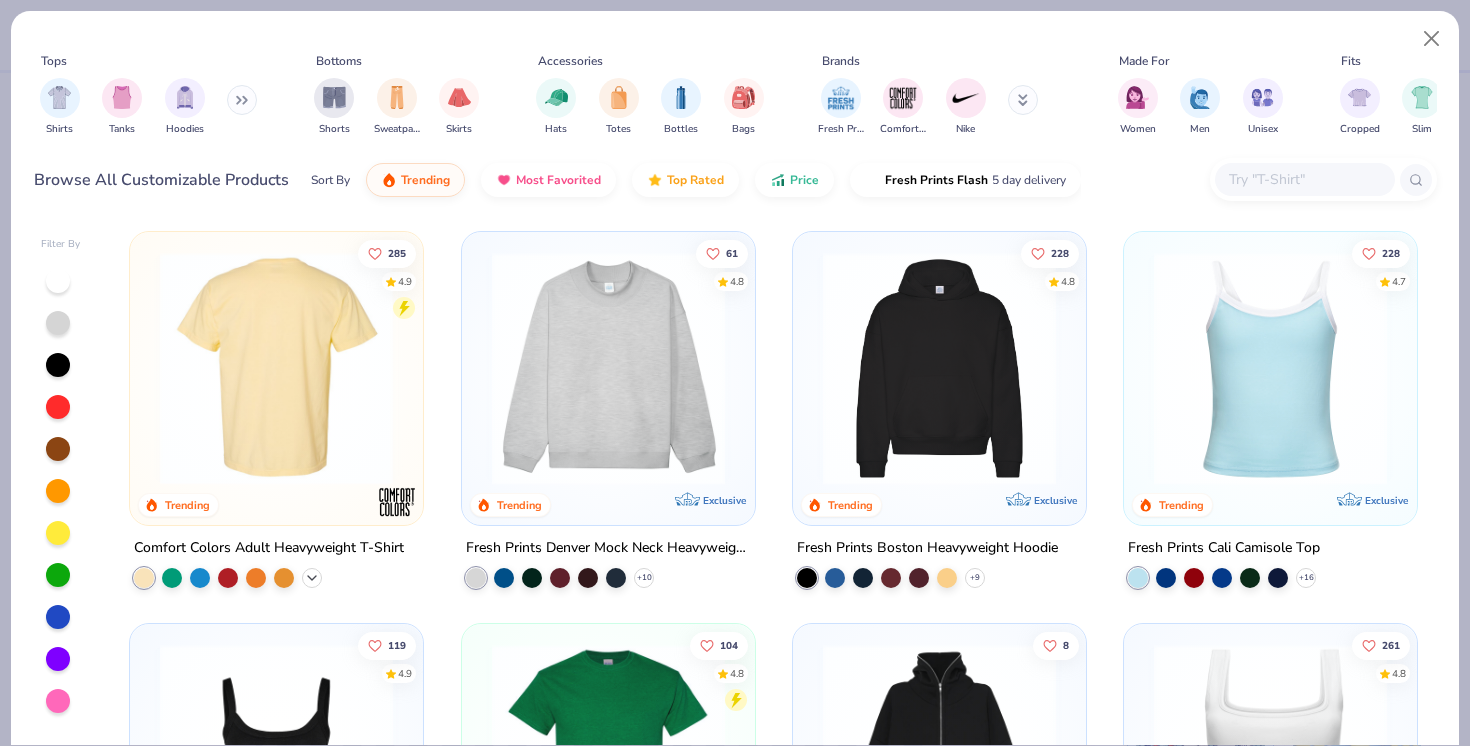 click 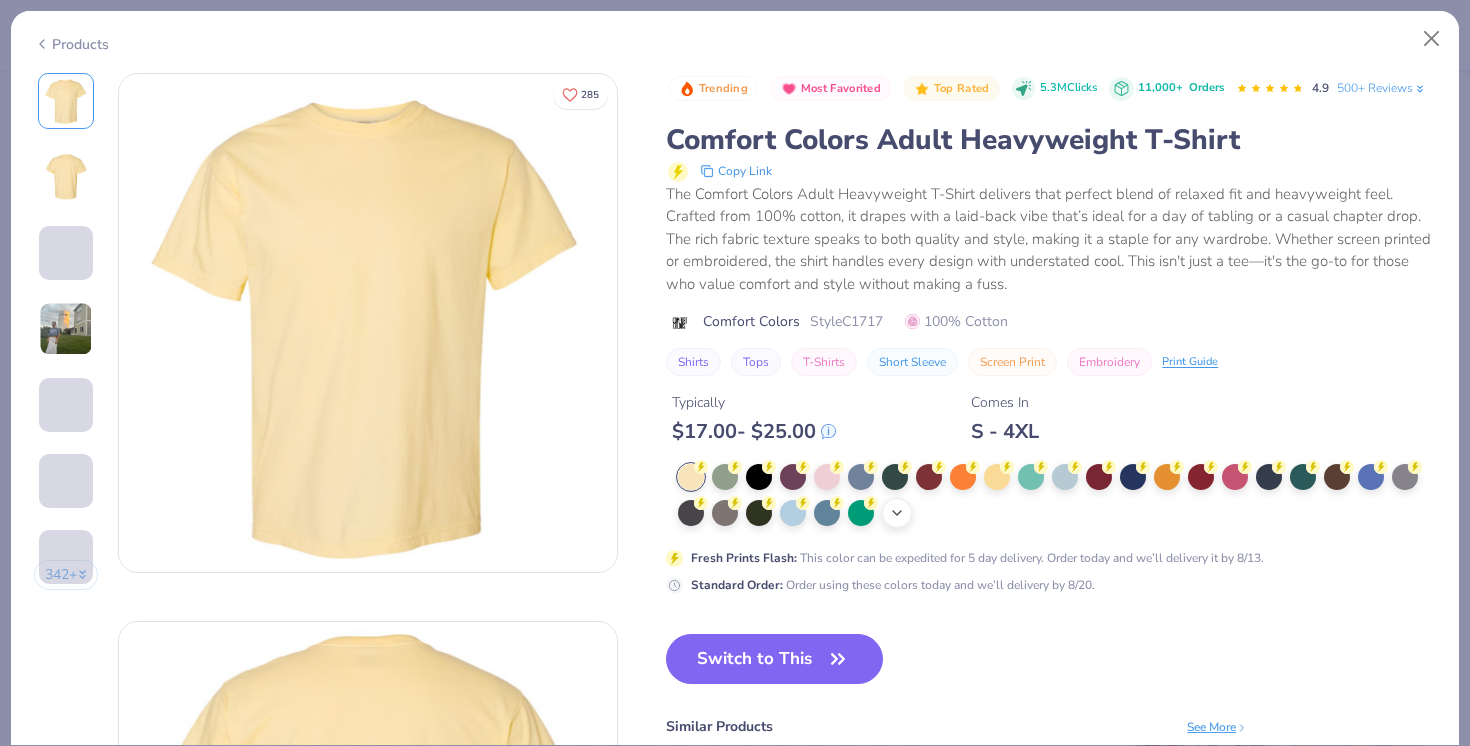 click 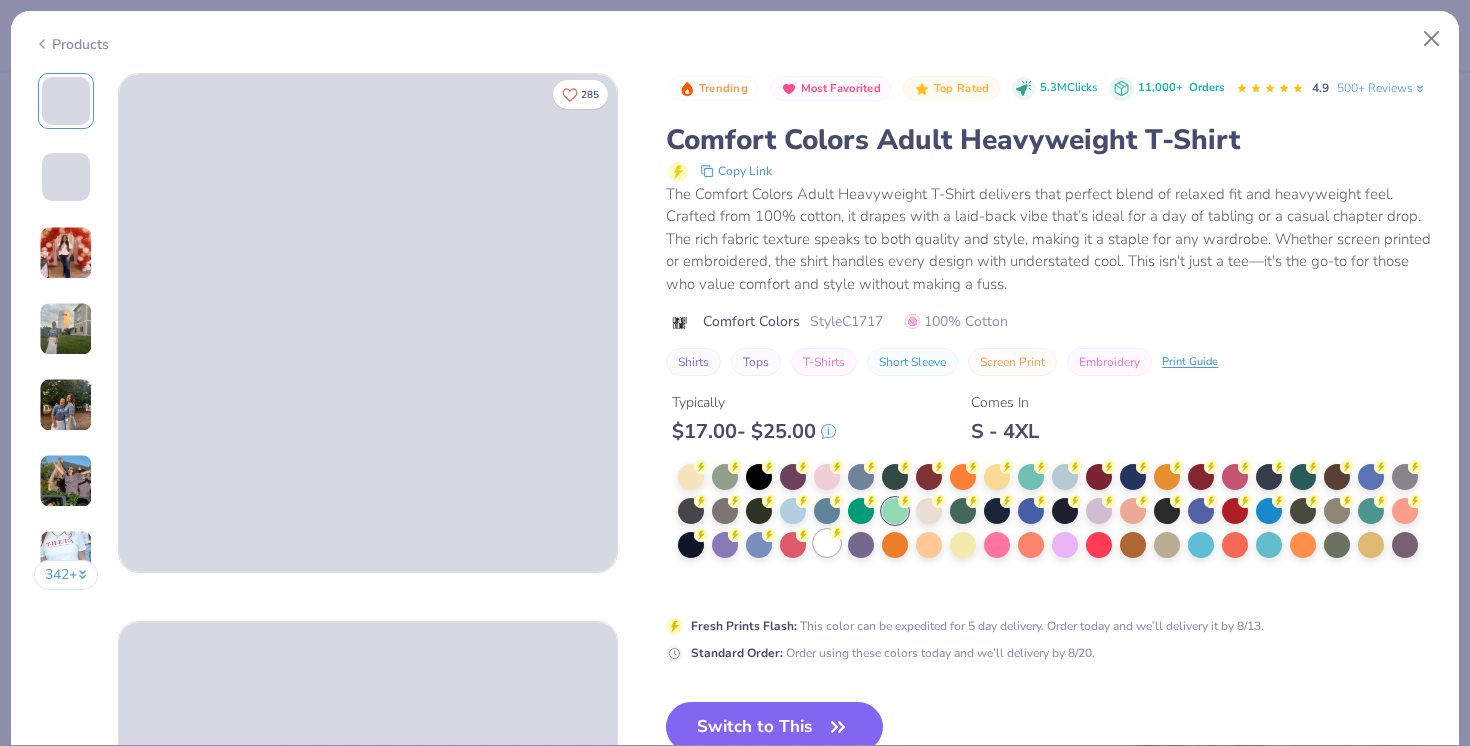 click at bounding box center (827, 543) 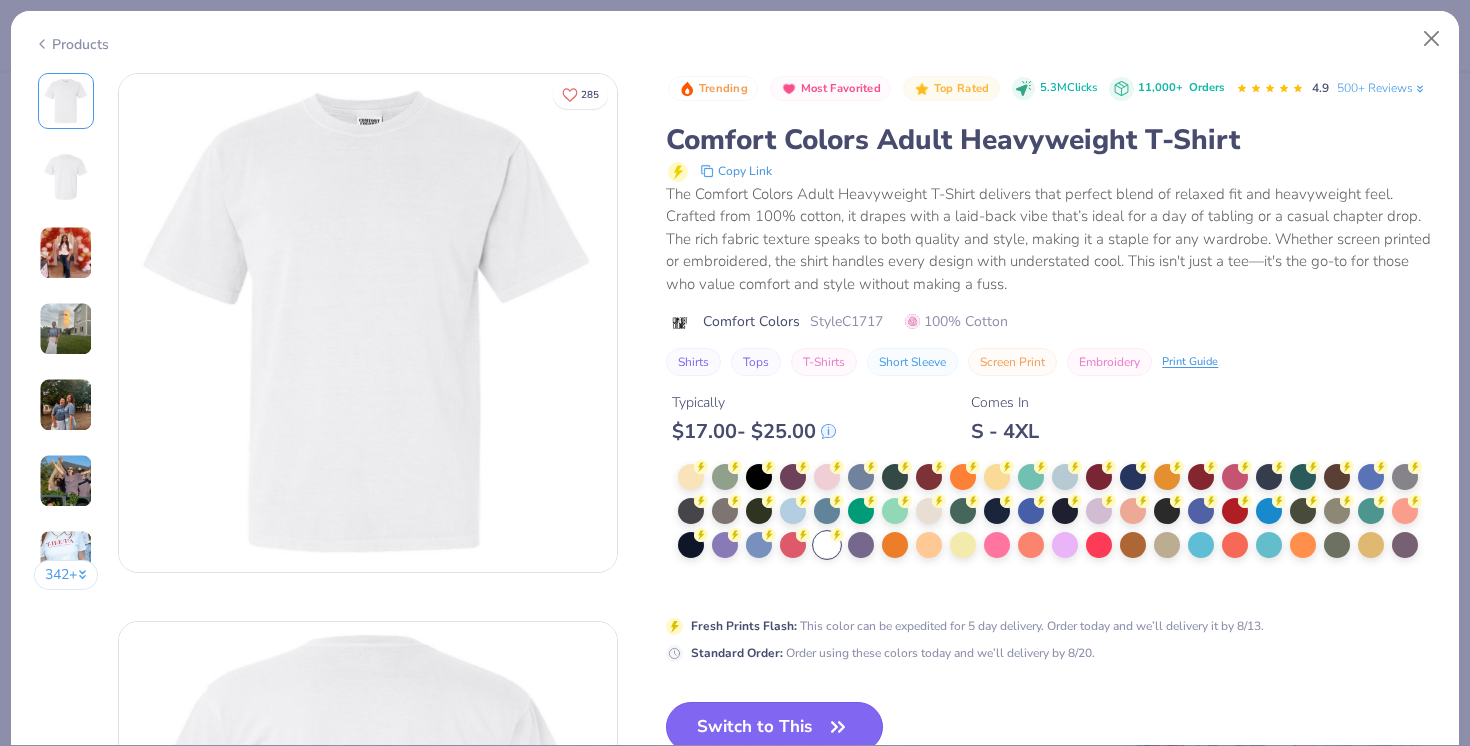 click on "Switch to This" at bounding box center (774, 727) 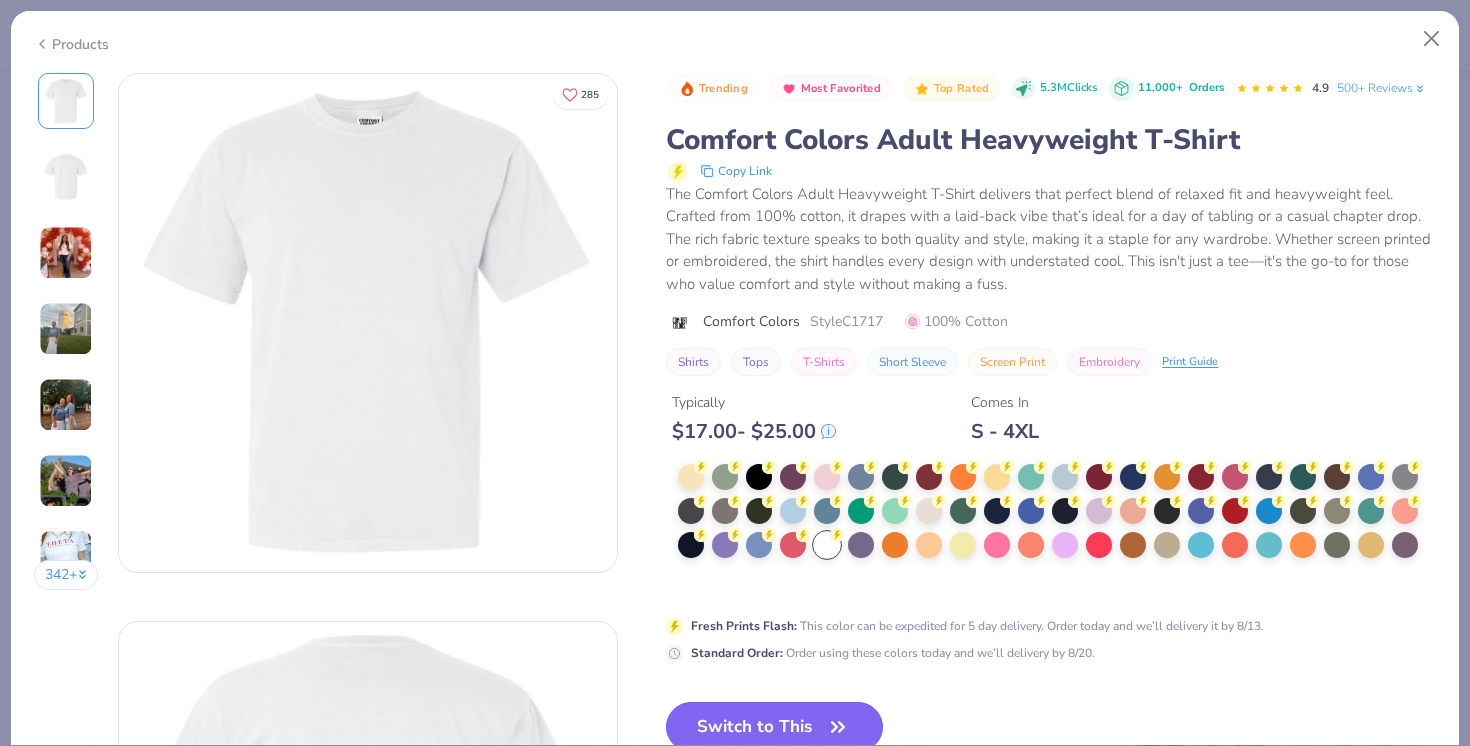 click on "Switch to This" at bounding box center (774, 727) 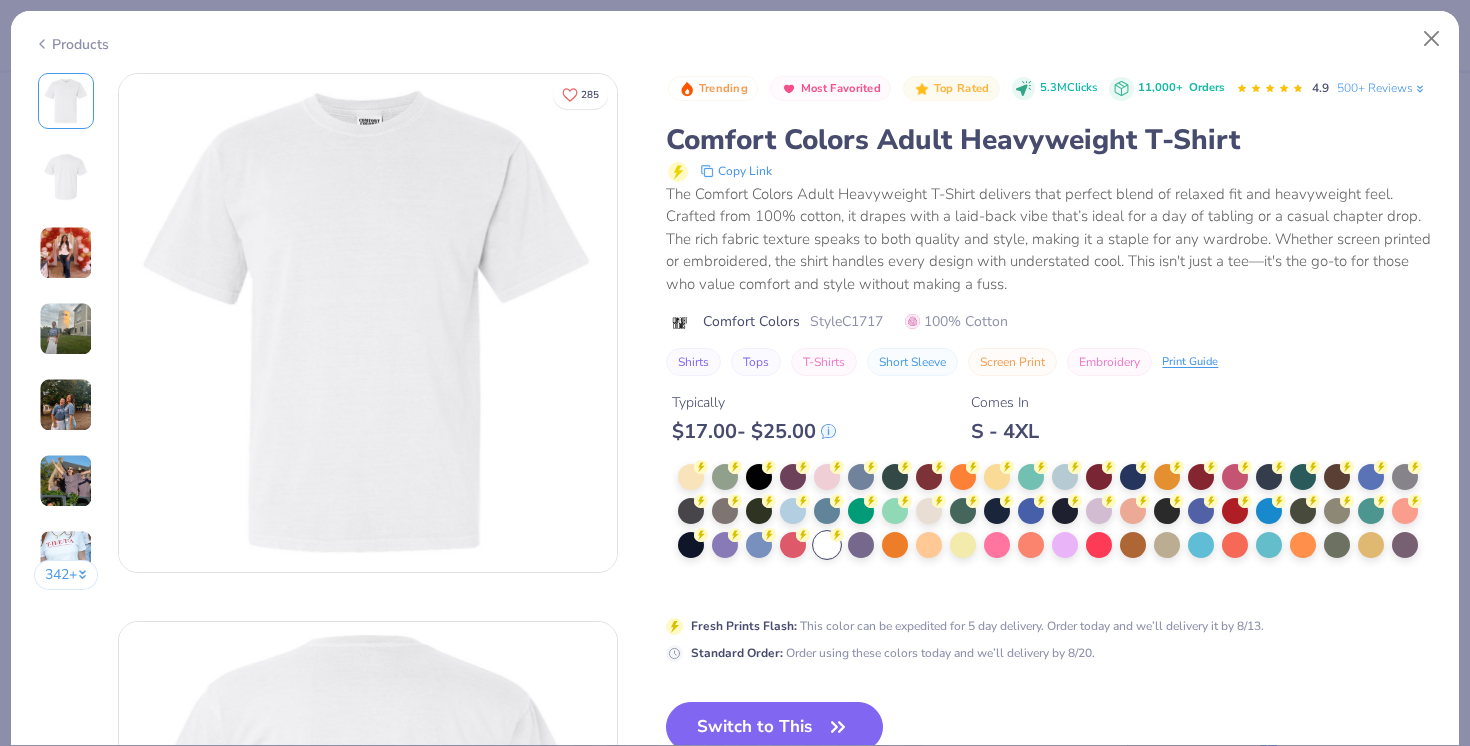 click on "Products 342 + 285 DU Delta Delta Delta, North Dakota State University Megan Preston National Panhellenic Conference, University of Connecticut Megan Preston National Panhellenic Conference, University of Connecticut KM Kappa Alpha Theta, College of William & Mary KF Kappa Alpha Theta, University of Central Florida Trending Most Favorited Top Rated 5.3M  Clicks 11,000+    Orders 4.9 500+ Reviews Comfort Colors Adult Heavyweight T-Shirt Copy Link The Comfort Colors Adult Heavyweight T-Shirt delivers that perfect blend of relaxed fit and heavyweight feel. Crafted from 100% cotton, it drapes with a laid-back vibe that’s ideal for a day of tabling or a casual chapter drop. The rich fabric texture speaks to both quality and style, making it a staple for any wardrobe. Whether screen printed or embroidered, the shirt handles every design with understated cool. This isn't just a tee—it's the go-to for those who value comfort and style without making a fuss. Comfort Colors Style  C1717   100% Cotton Shirts Tops" at bounding box center [735, 378] 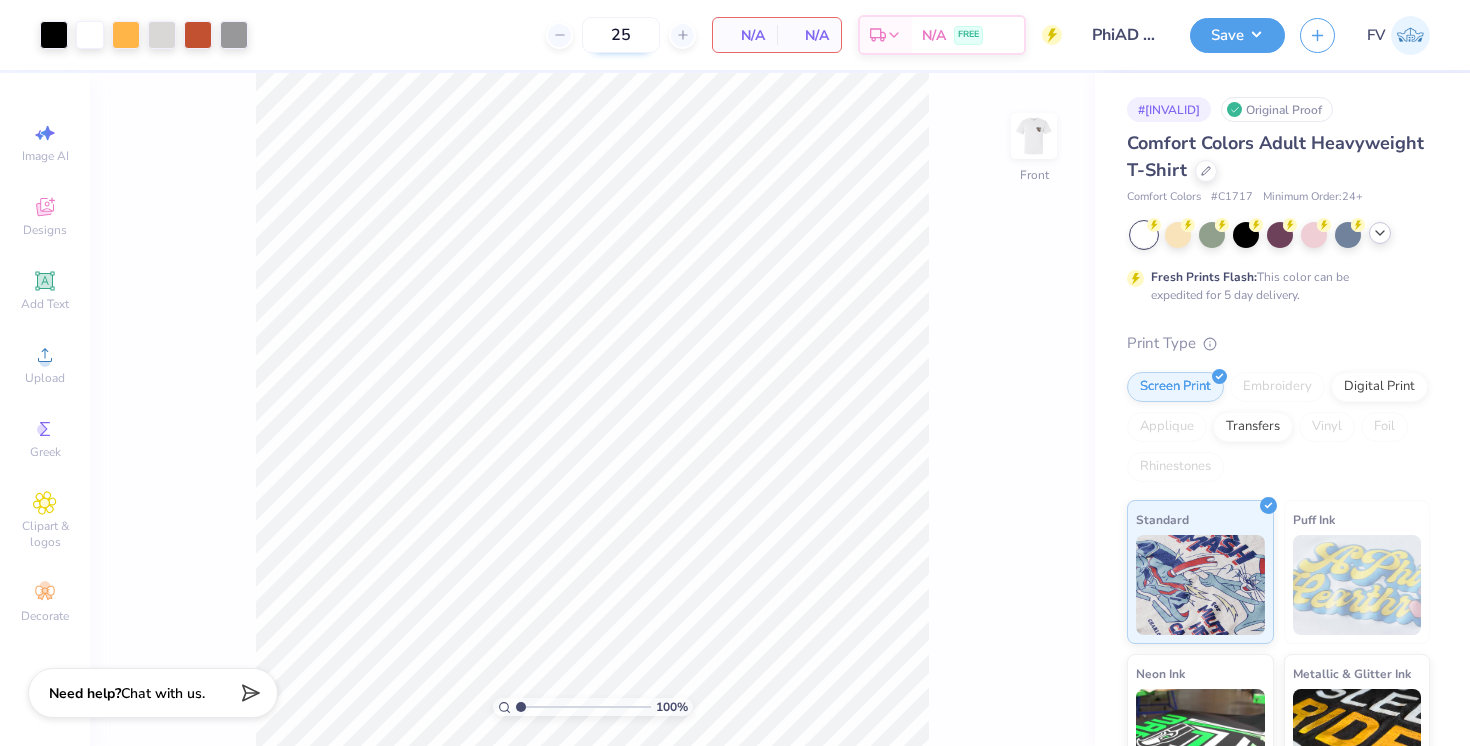 click on "25" at bounding box center [621, 35] 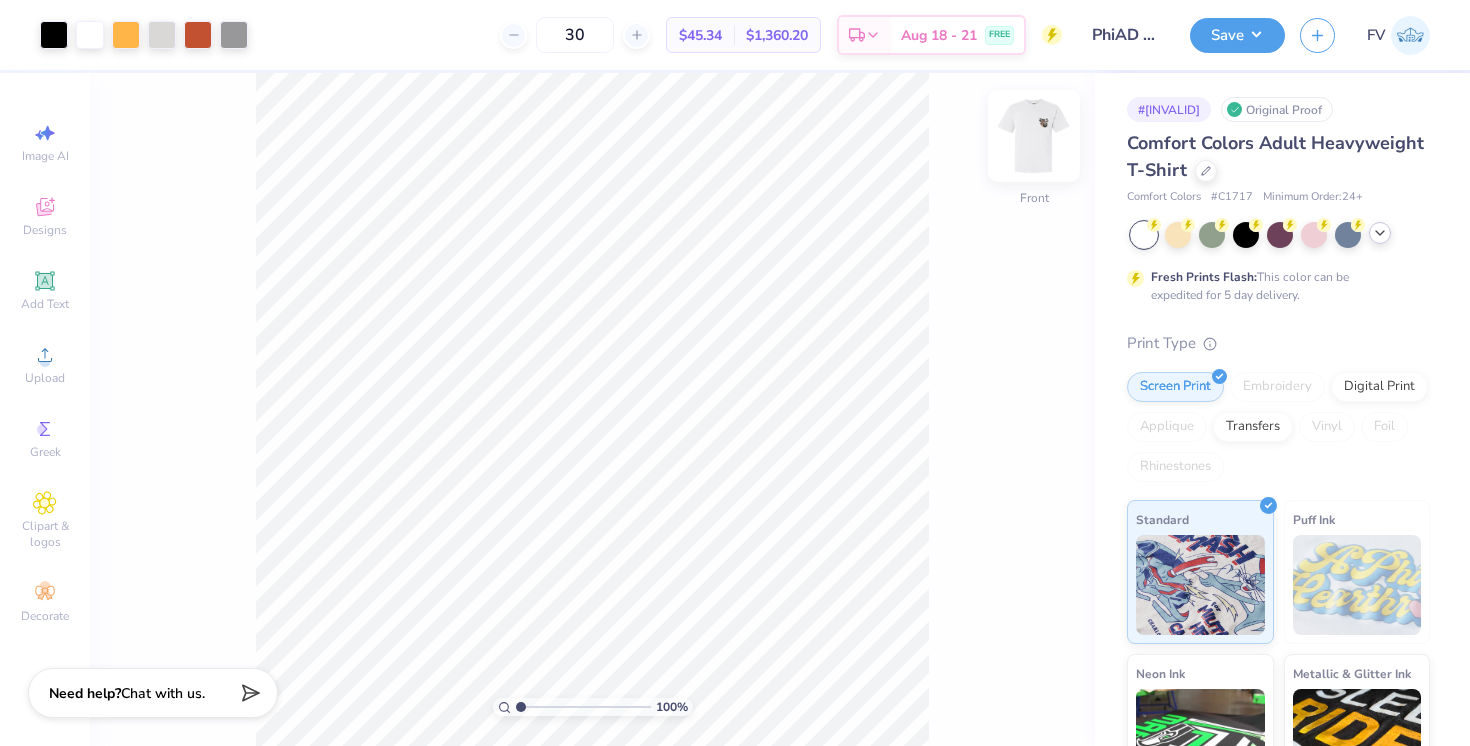 type on "30" 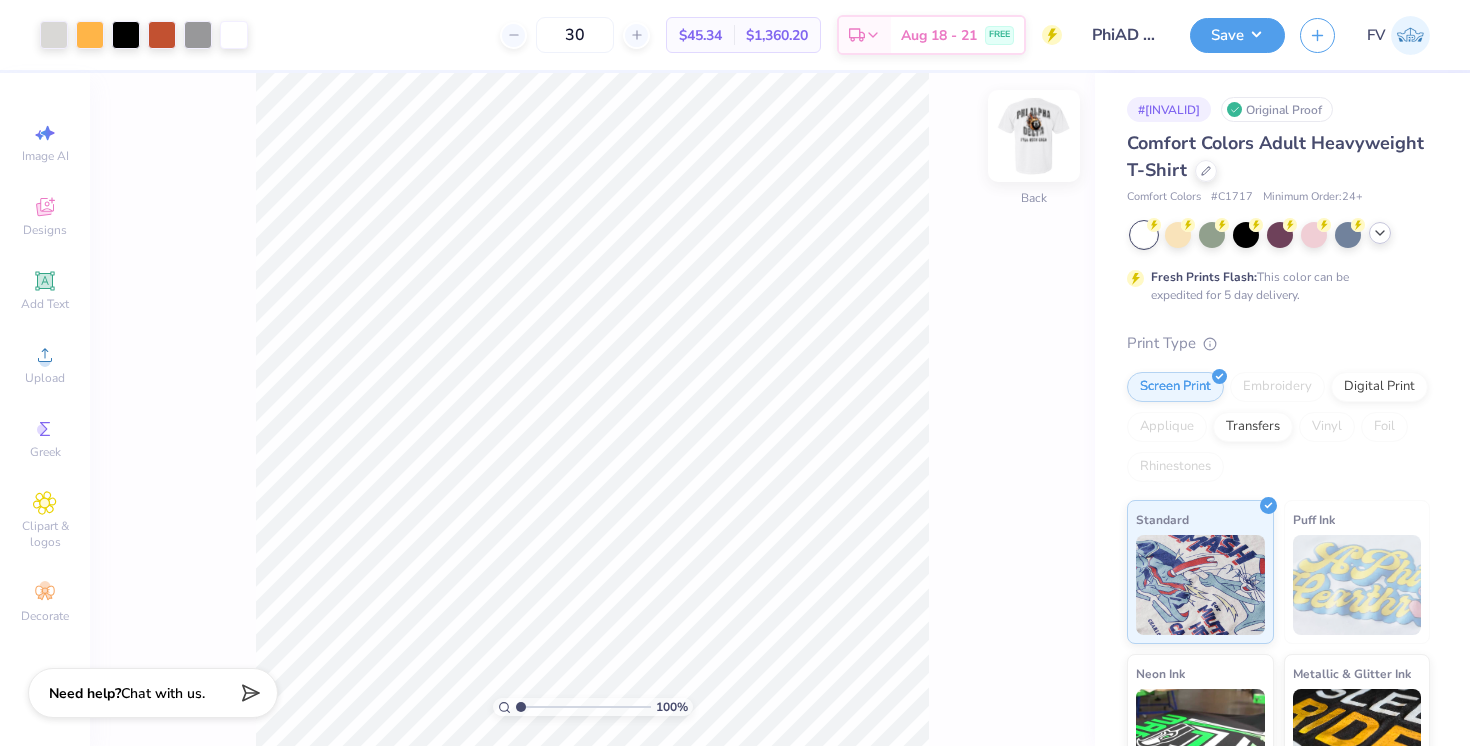 click at bounding box center [1034, 136] 